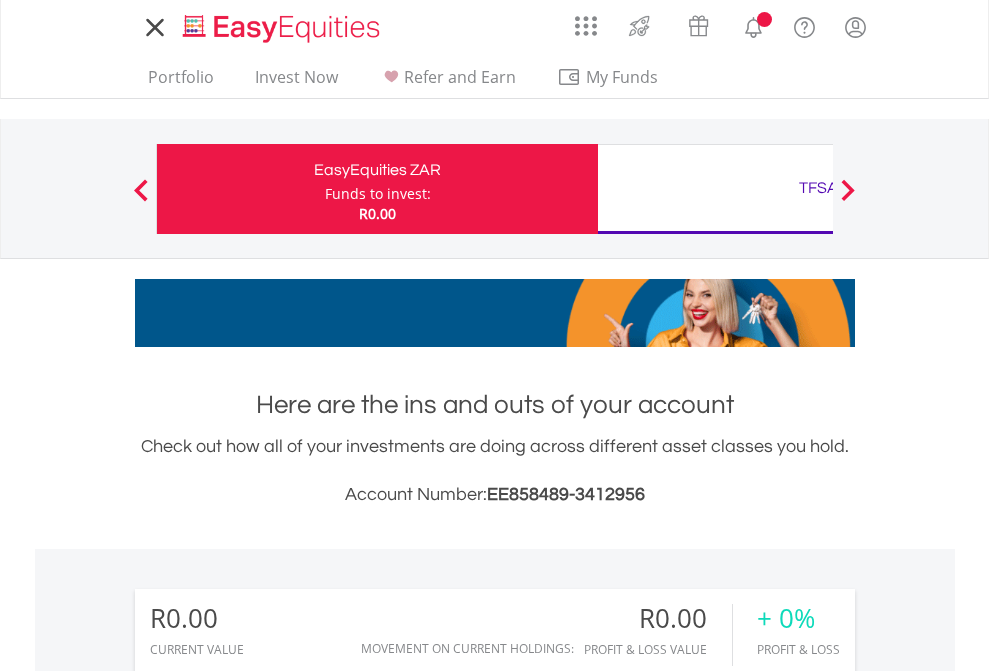 scroll, scrollTop: 0, scrollLeft: 0, axis: both 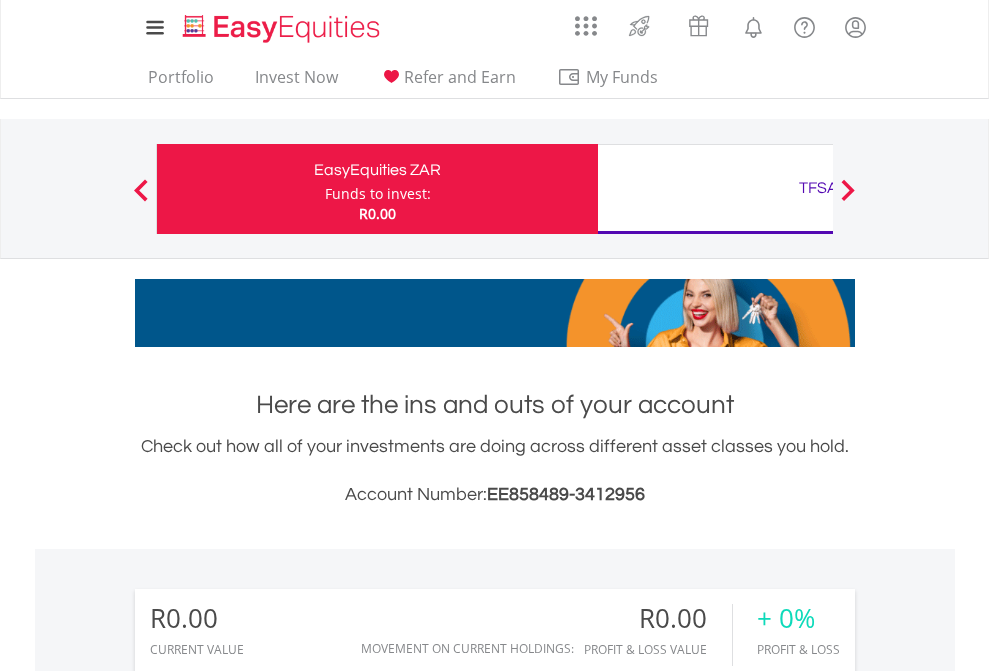 click on "Funds to invest:" at bounding box center (378, 194) 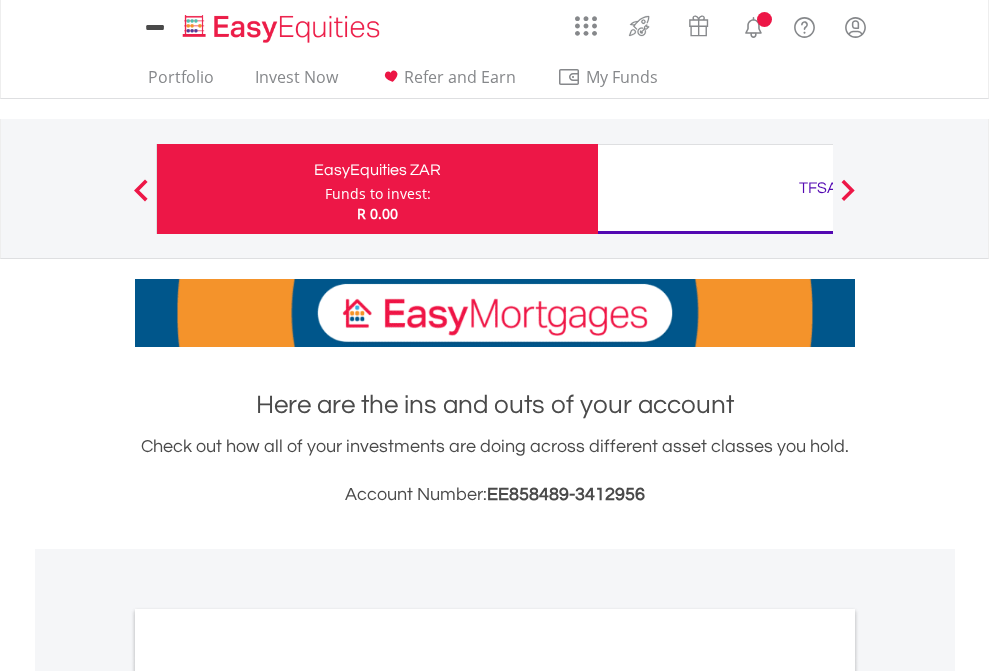 scroll, scrollTop: 0, scrollLeft: 0, axis: both 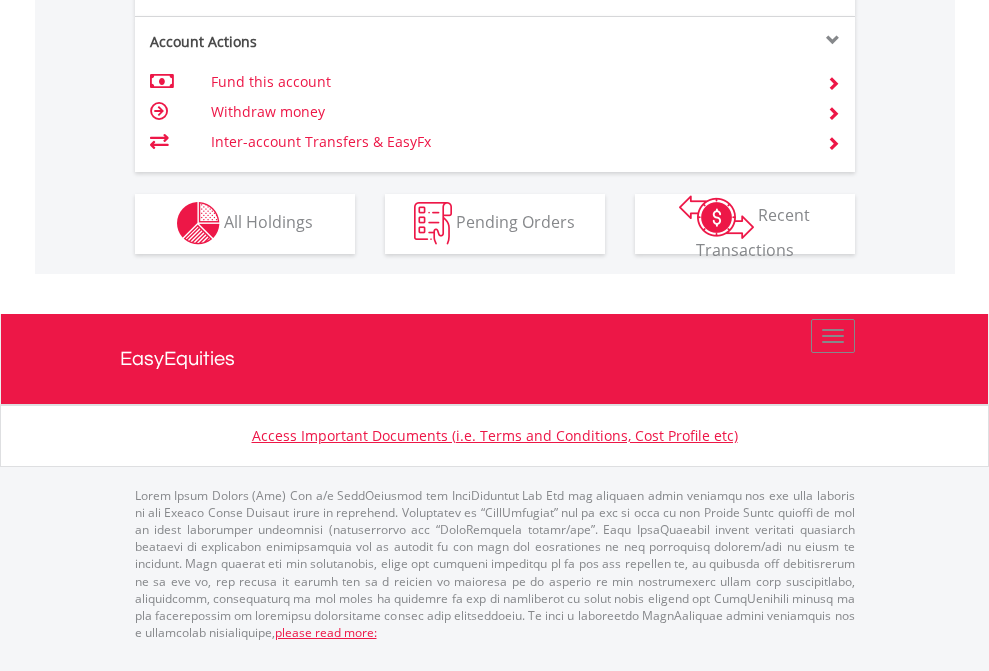 click on "Investment types" at bounding box center [706, -353] 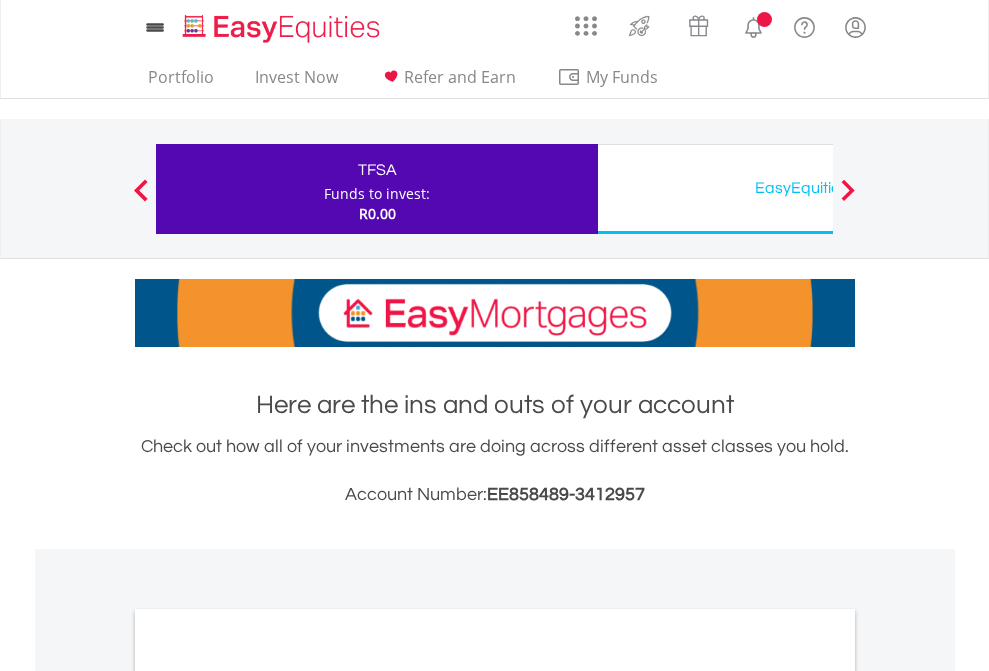 scroll, scrollTop: 0, scrollLeft: 0, axis: both 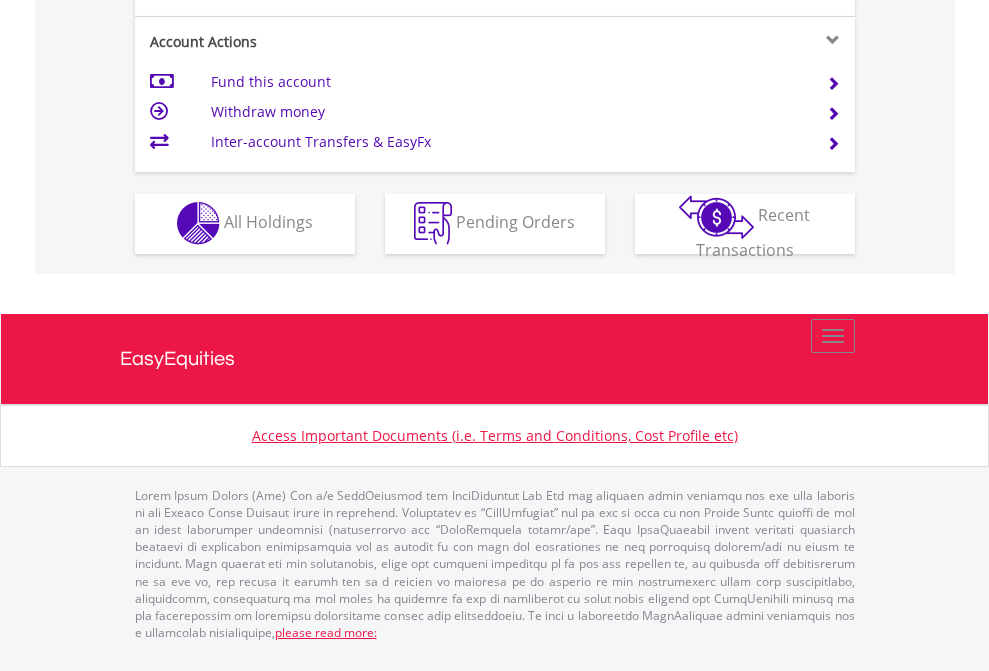 click on "Investment types" at bounding box center (706, -353) 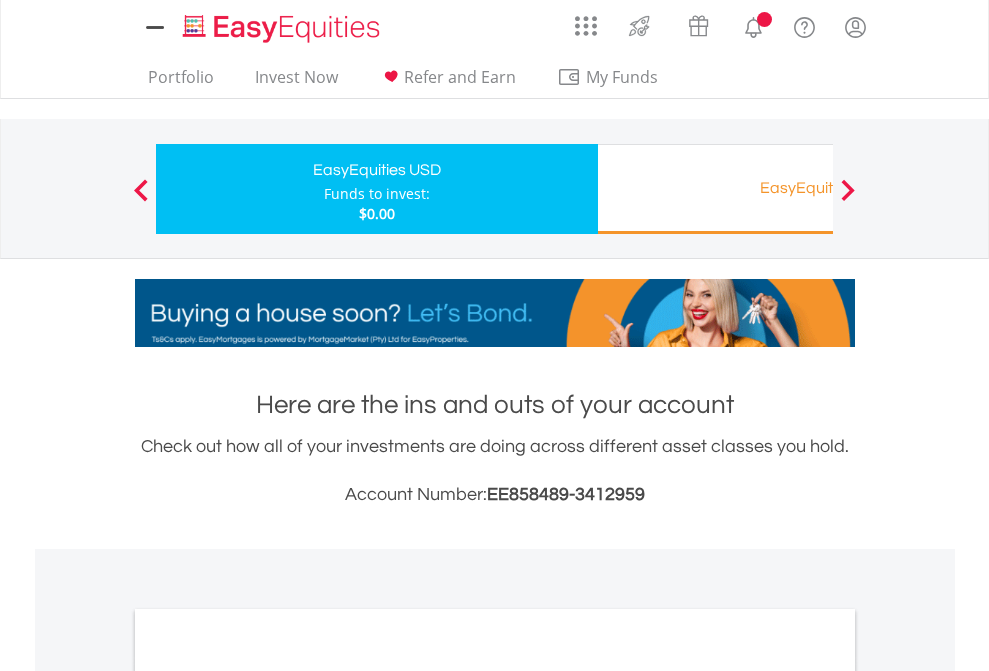 scroll, scrollTop: 0, scrollLeft: 0, axis: both 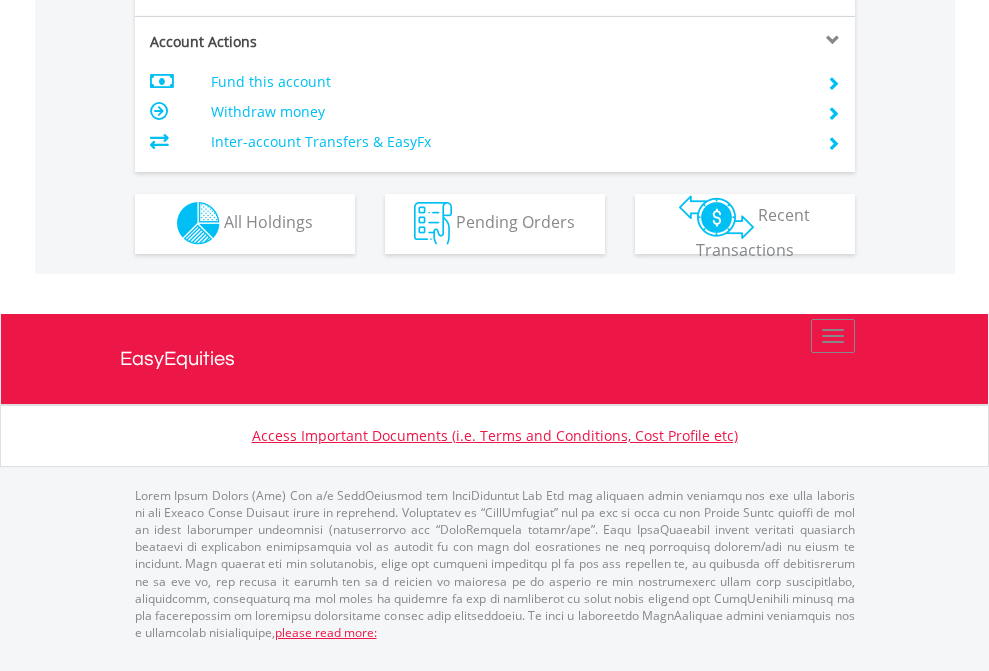 click on "Investment types" at bounding box center [706, -353] 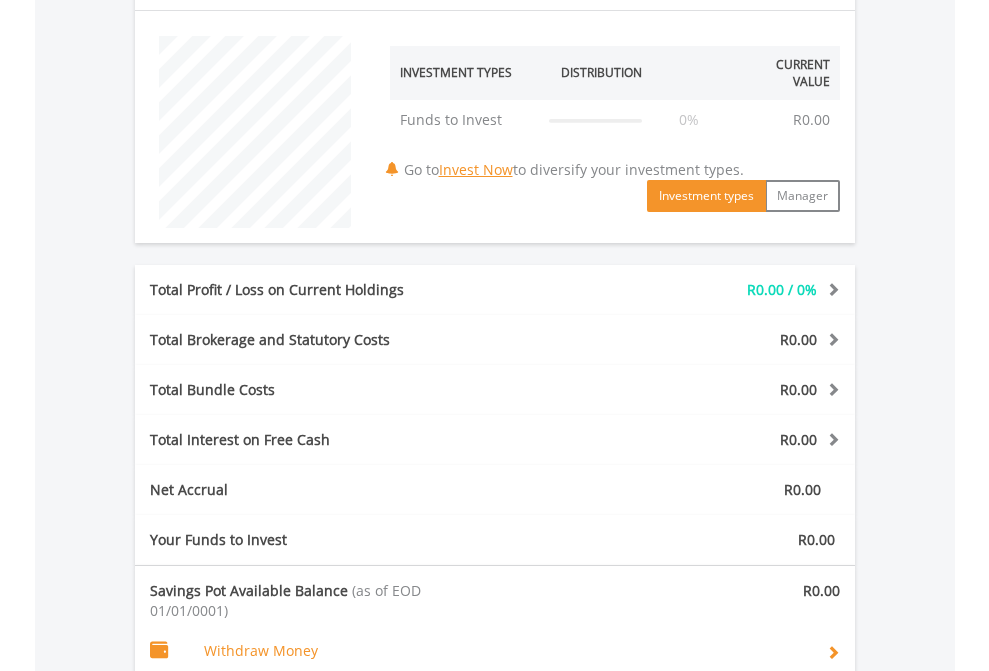 scroll, scrollTop: 1987, scrollLeft: 0, axis: vertical 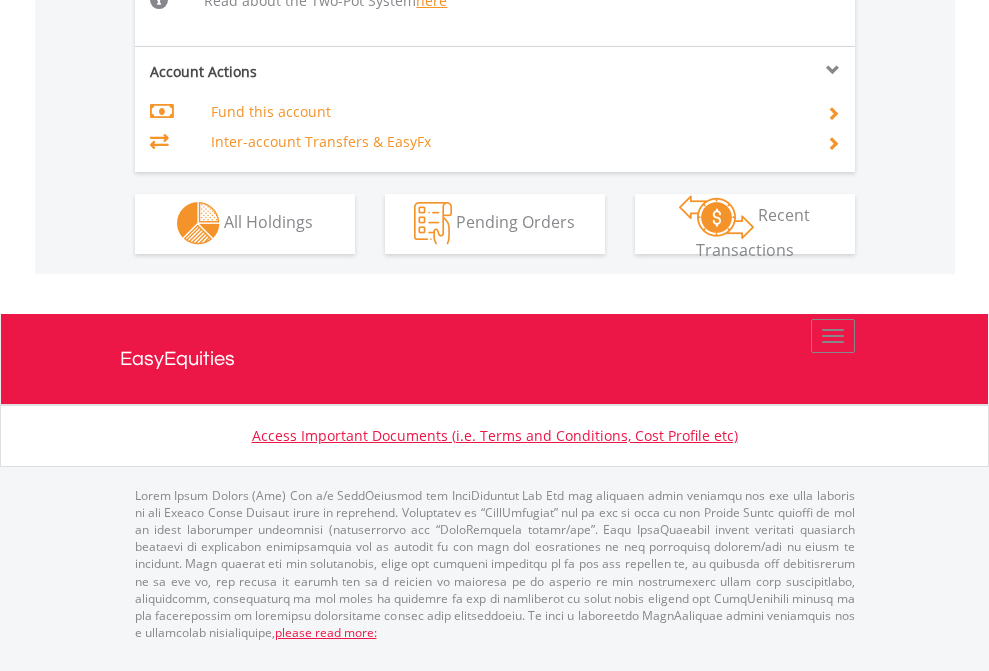 click on "Investment types" at bounding box center [706, -534] 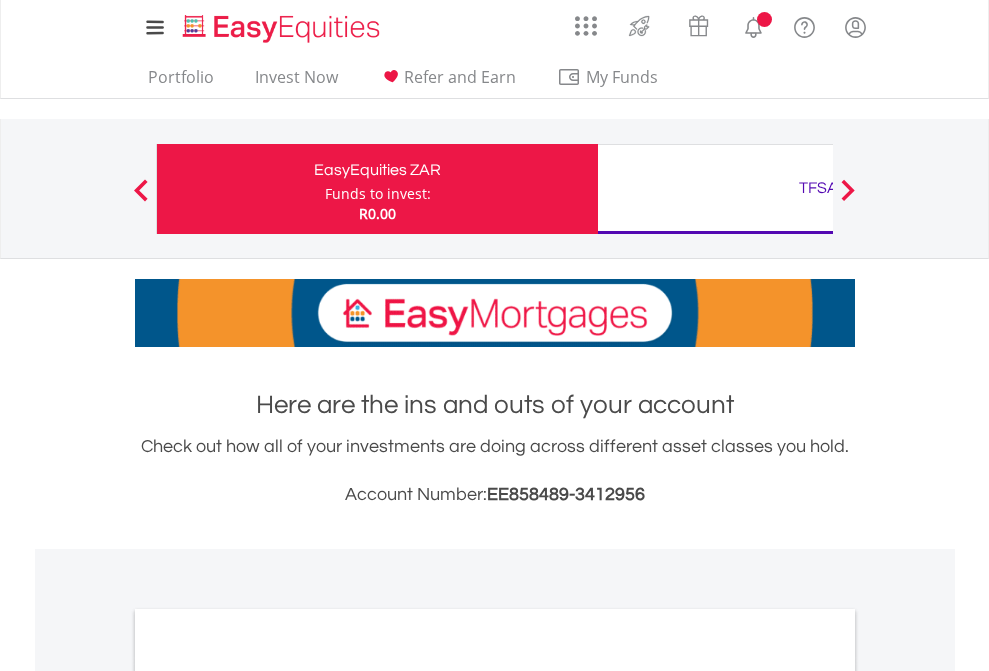 scroll, scrollTop: 1202, scrollLeft: 0, axis: vertical 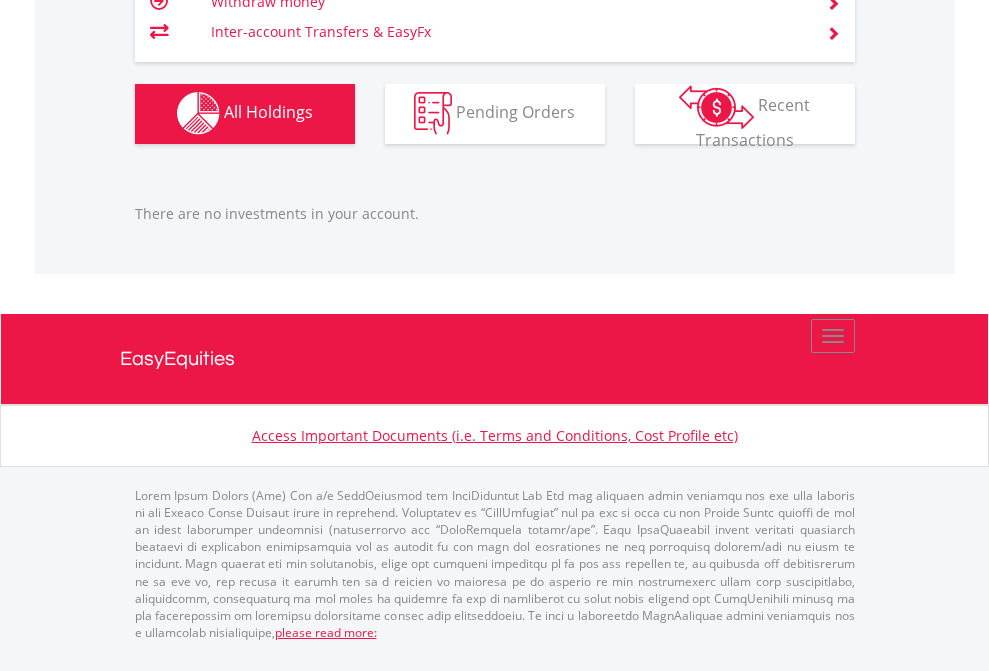 click on "TFSA" at bounding box center (818, -1142) 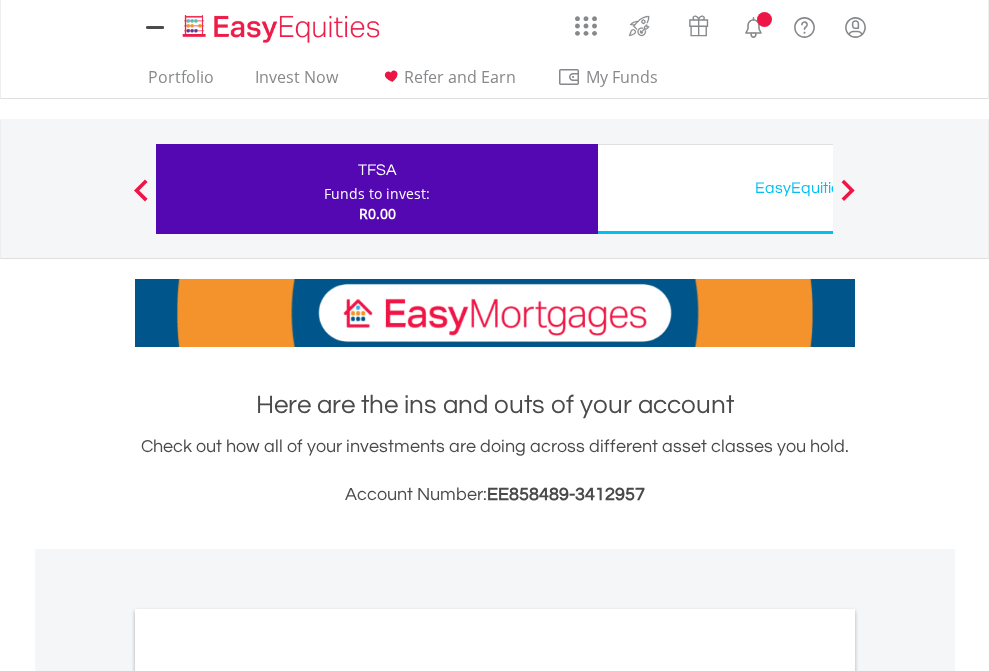 scroll, scrollTop: 0, scrollLeft: 0, axis: both 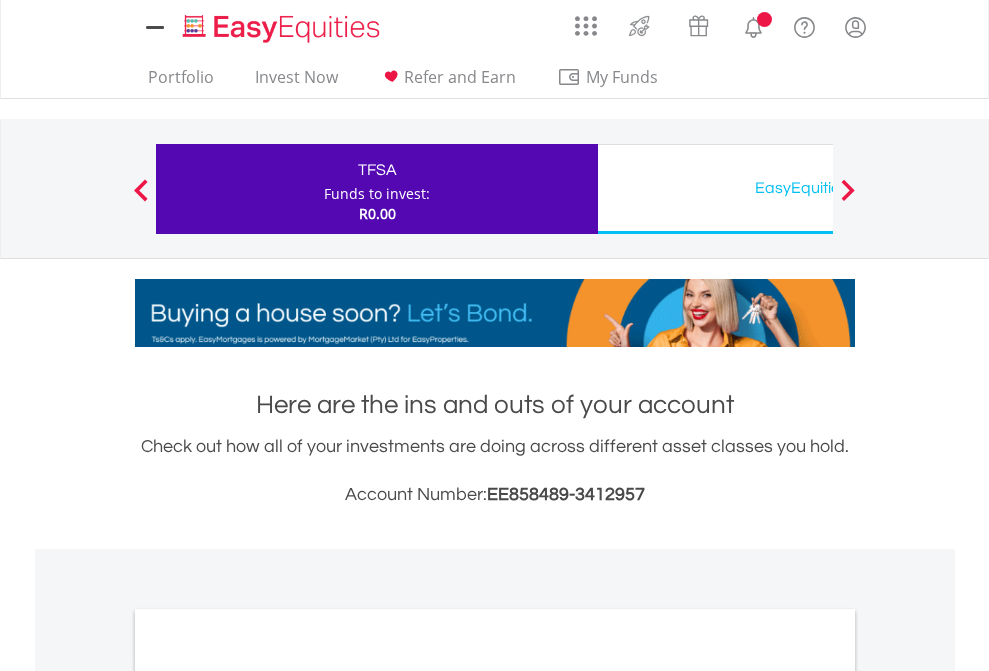 click on "All Holdings" at bounding box center (268, 1096) 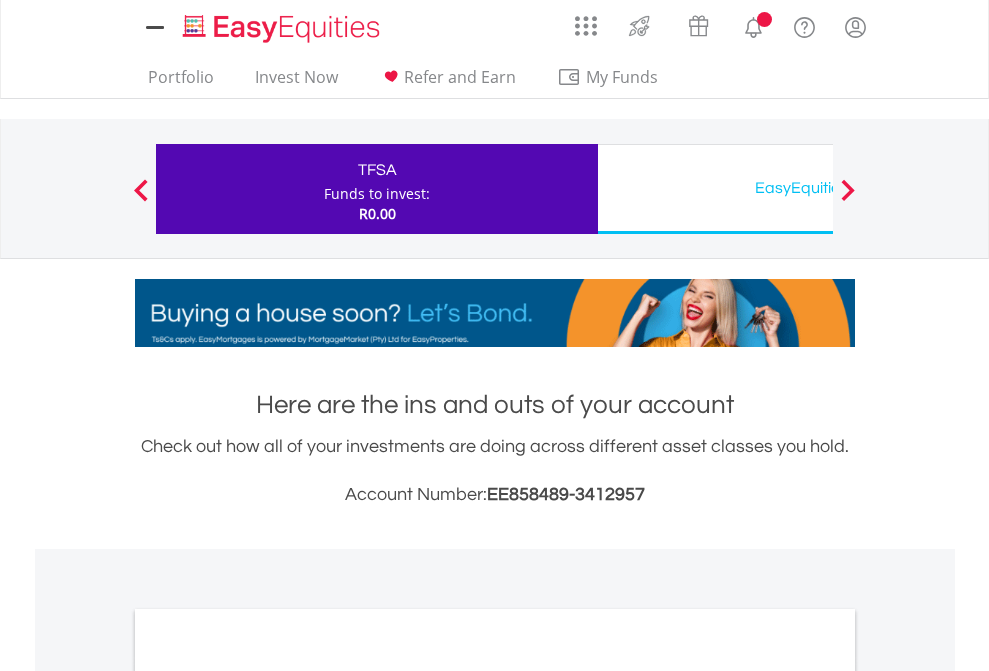 scroll, scrollTop: 1202, scrollLeft: 0, axis: vertical 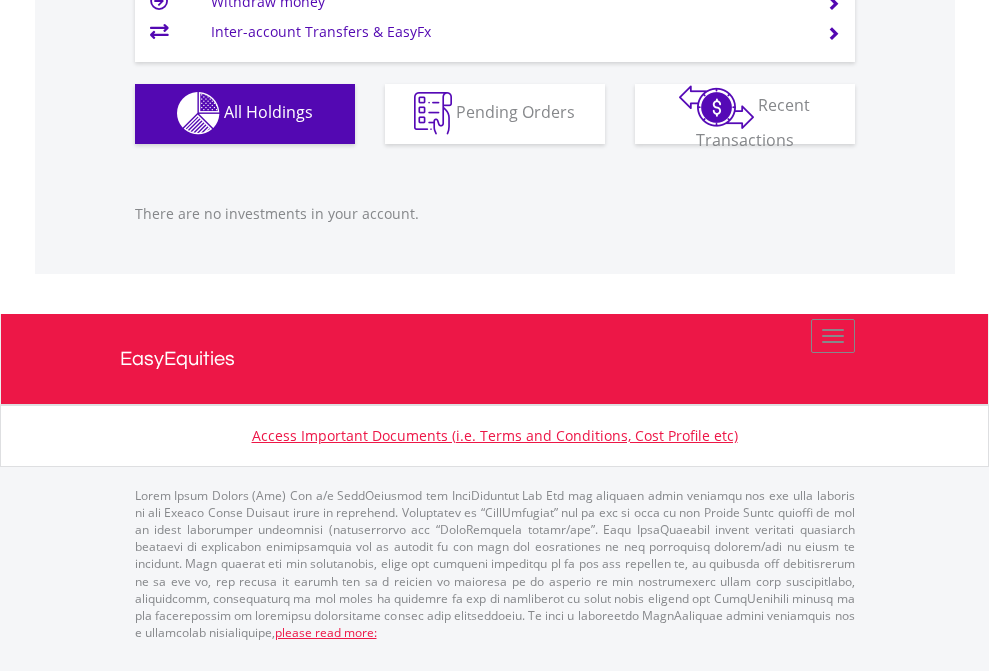click on "EasyEquities USD" at bounding box center (818, -1142) 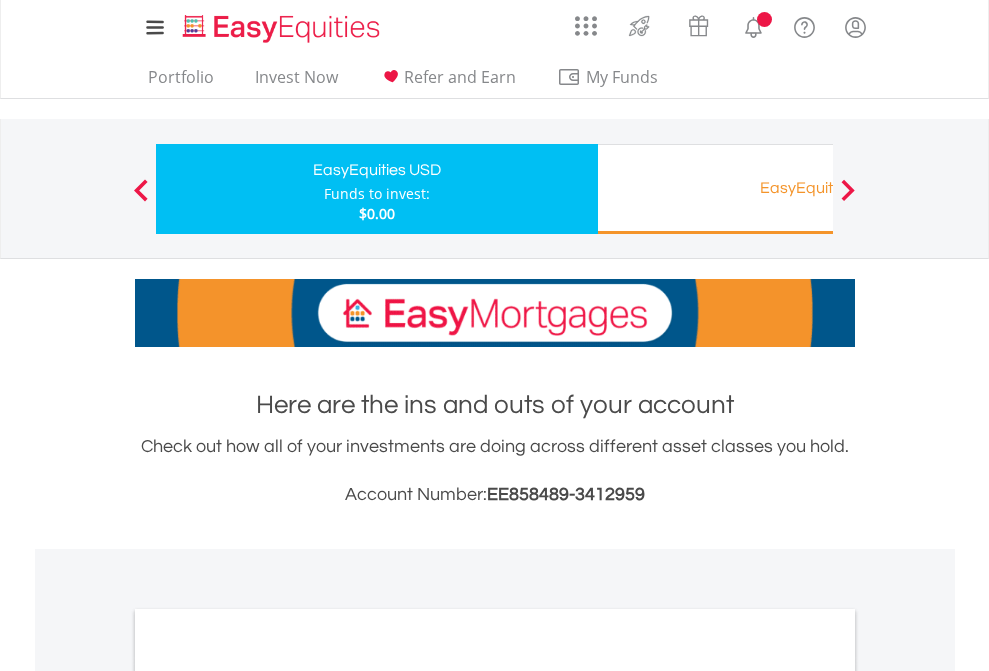scroll, scrollTop: 0, scrollLeft: 0, axis: both 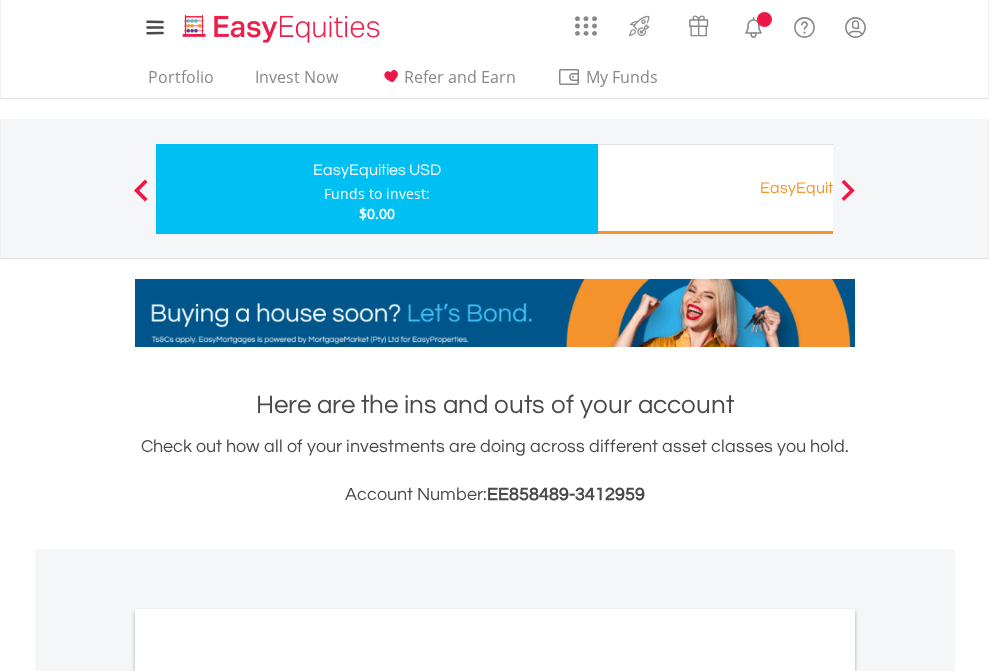 click on "All Holdings" at bounding box center (268, 1096) 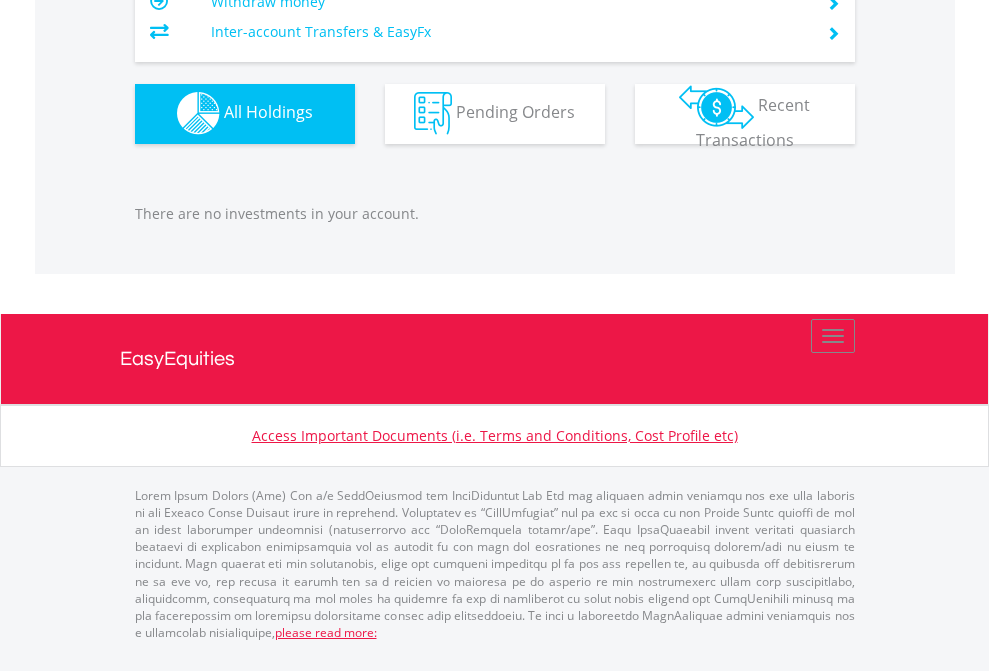 scroll, scrollTop: 1980, scrollLeft: 0, axis: vertical 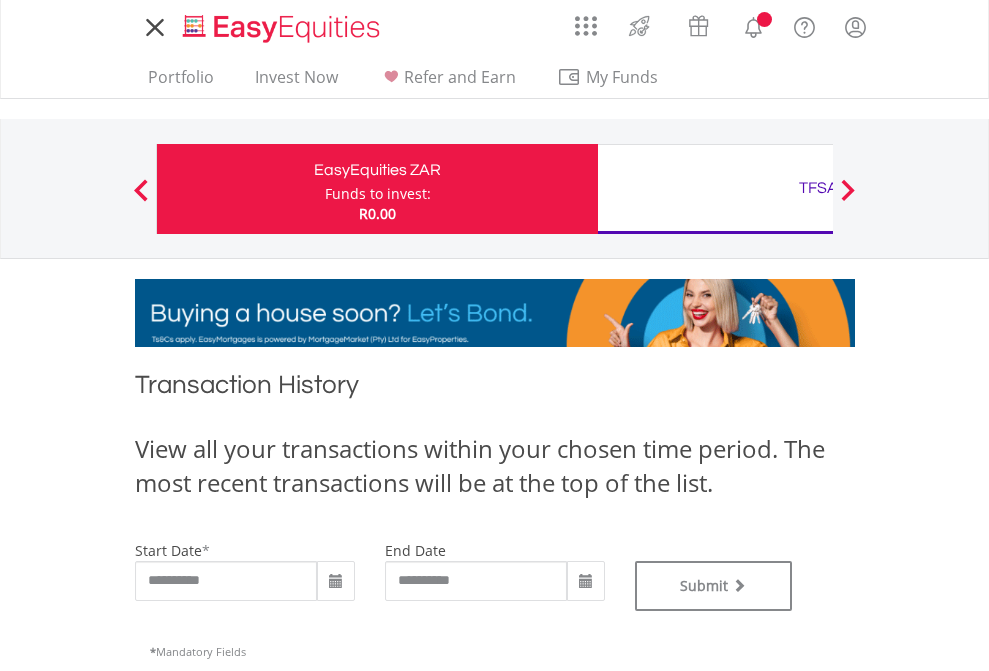 type on "**********" 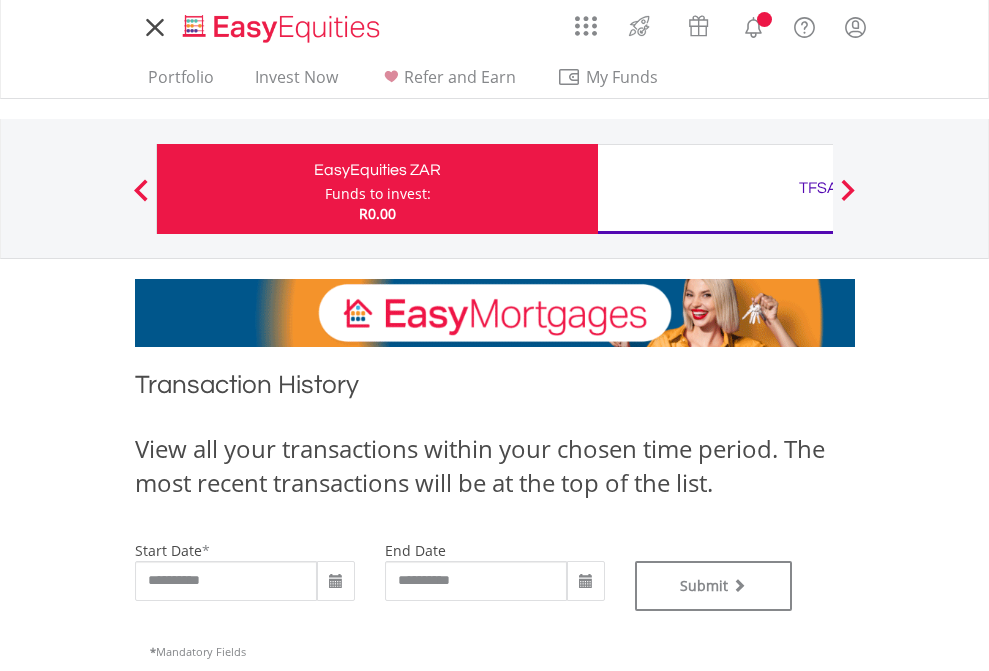 type on "**********" 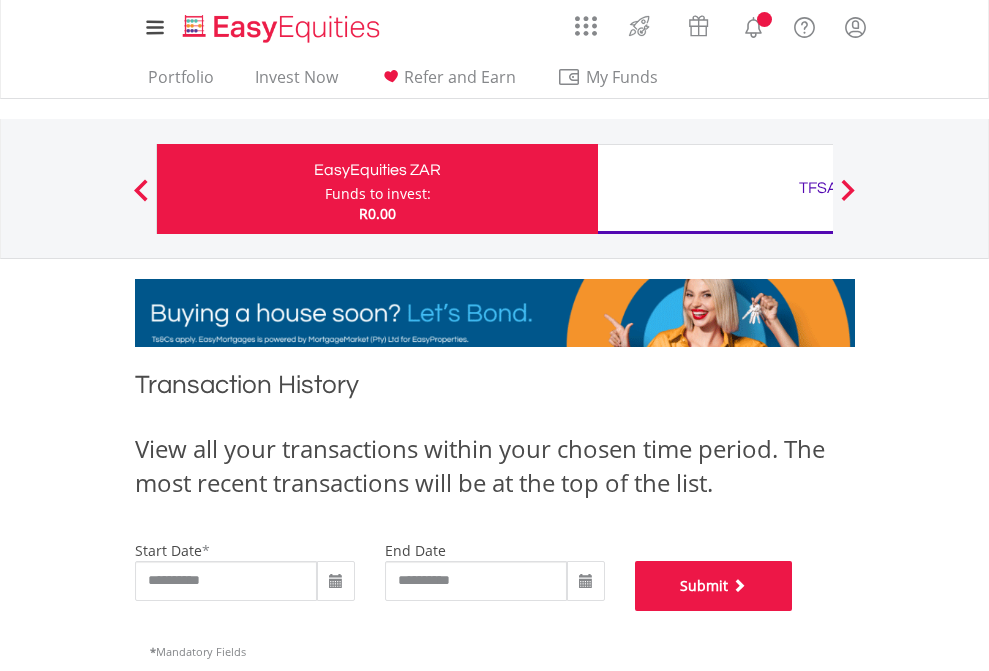 click on "Submit" at bounding box center [714, 586] 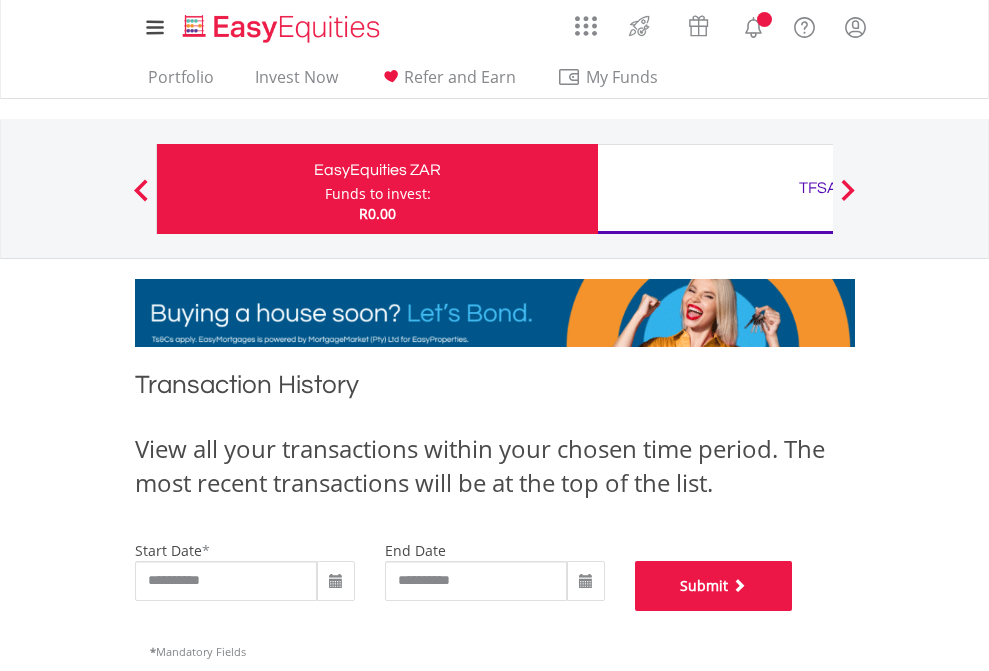 scroll, scrollTop: 811, scrollLeft: 0, axis: vertical 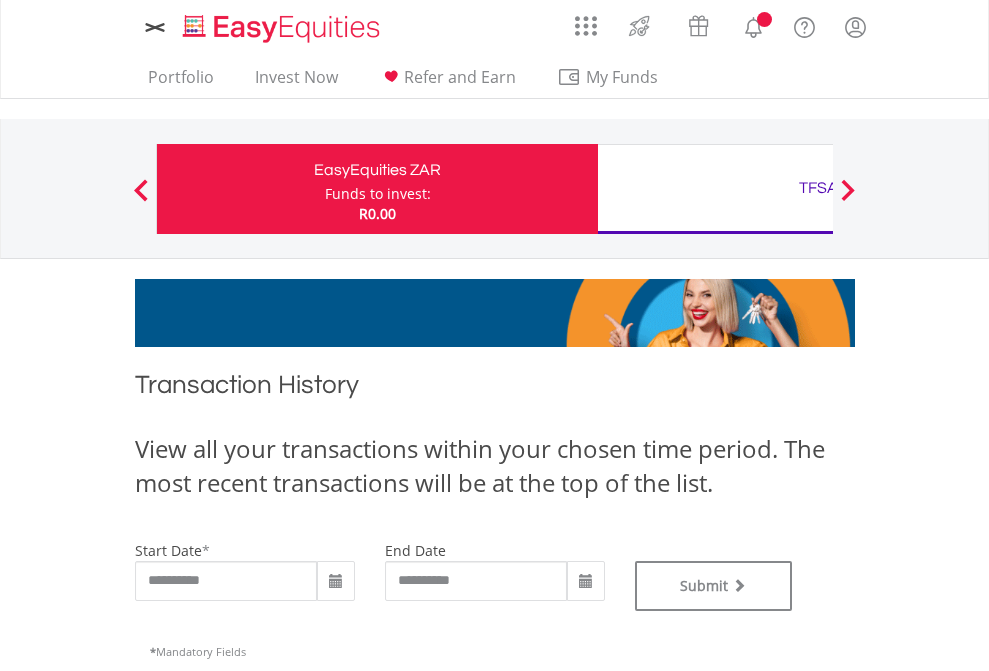 click on "TFSA" at bounding box center [818, 188] 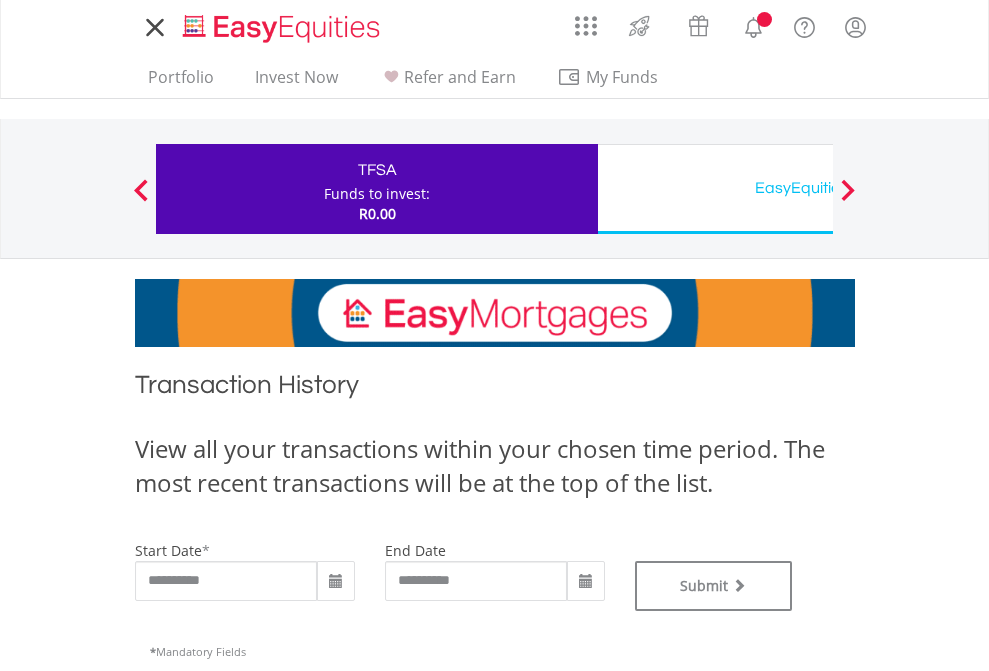 scroll, scrollTop: 0, scrollLeft: 0, axis: both 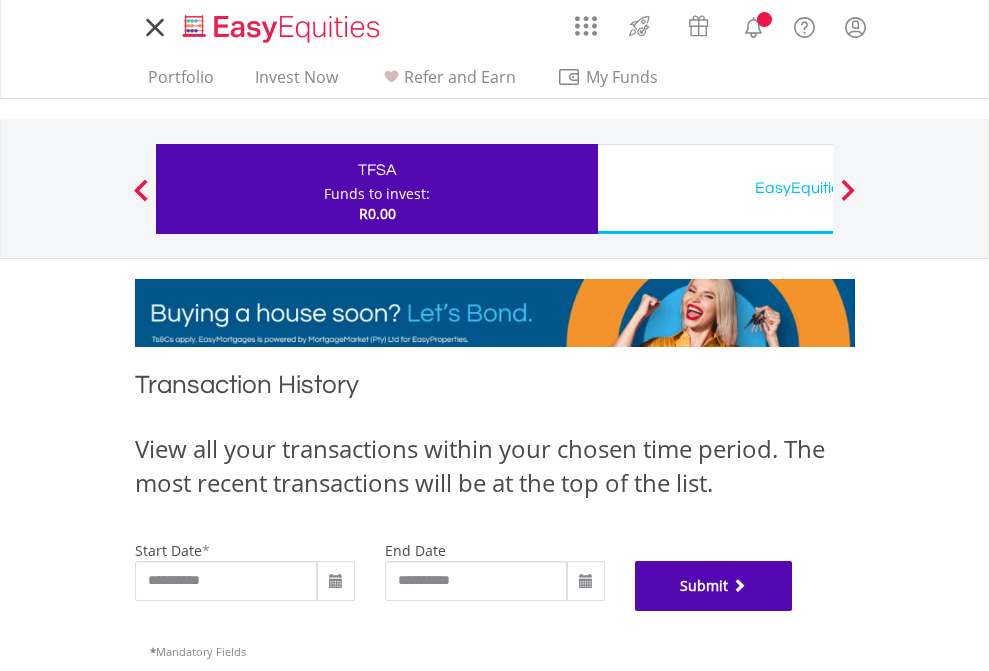 click on "Submit" at bounding box center [714, 586] 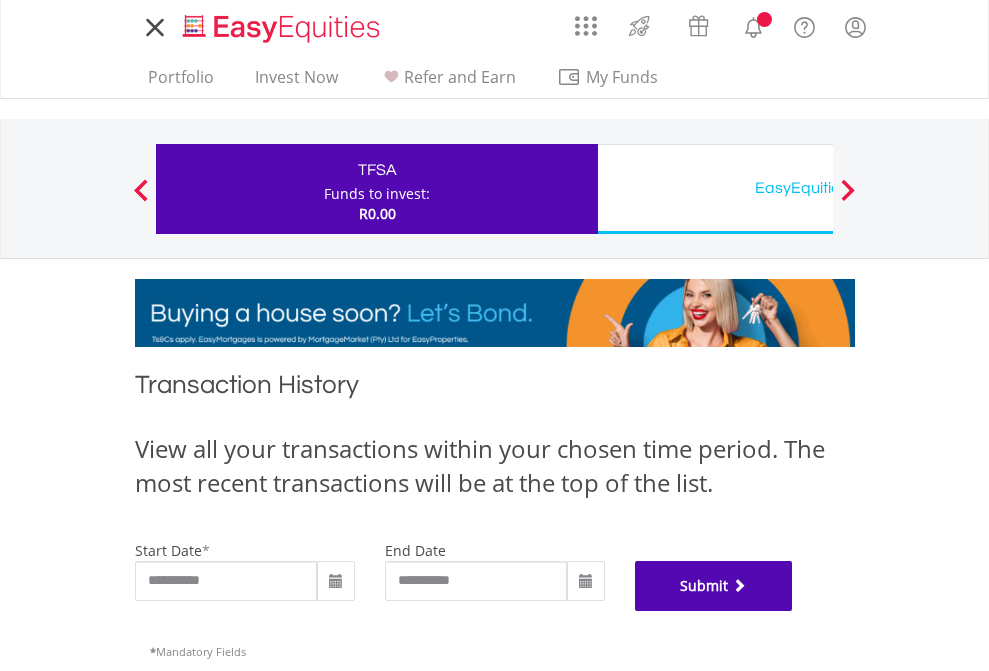 scroll, scrollTop: 811, scrollLeft: 0, axis: vertical 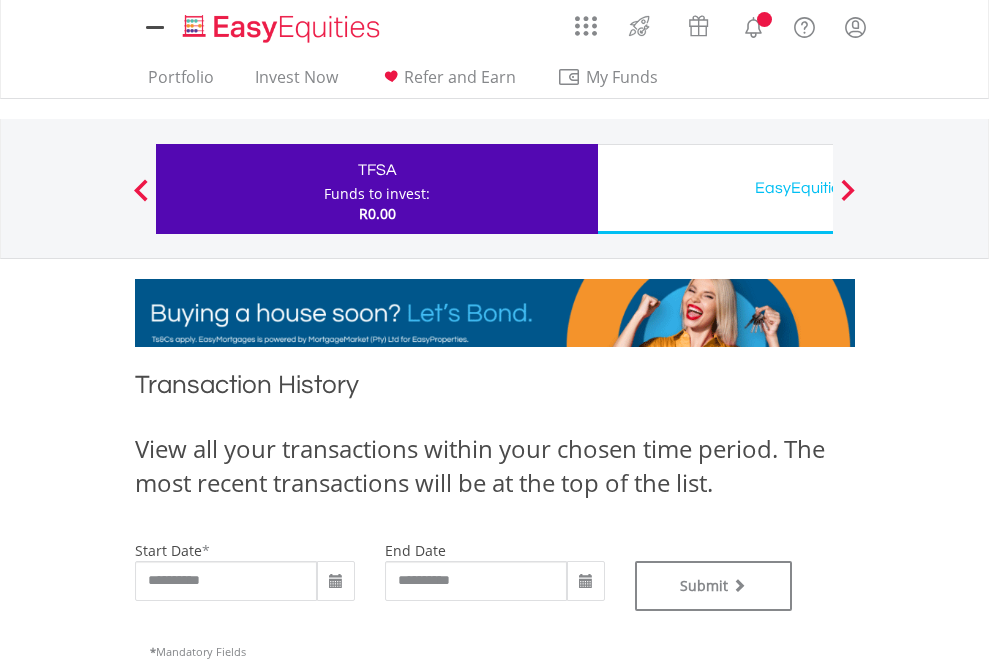click on "EasyEquities USD" at bounding box center [818, 188] 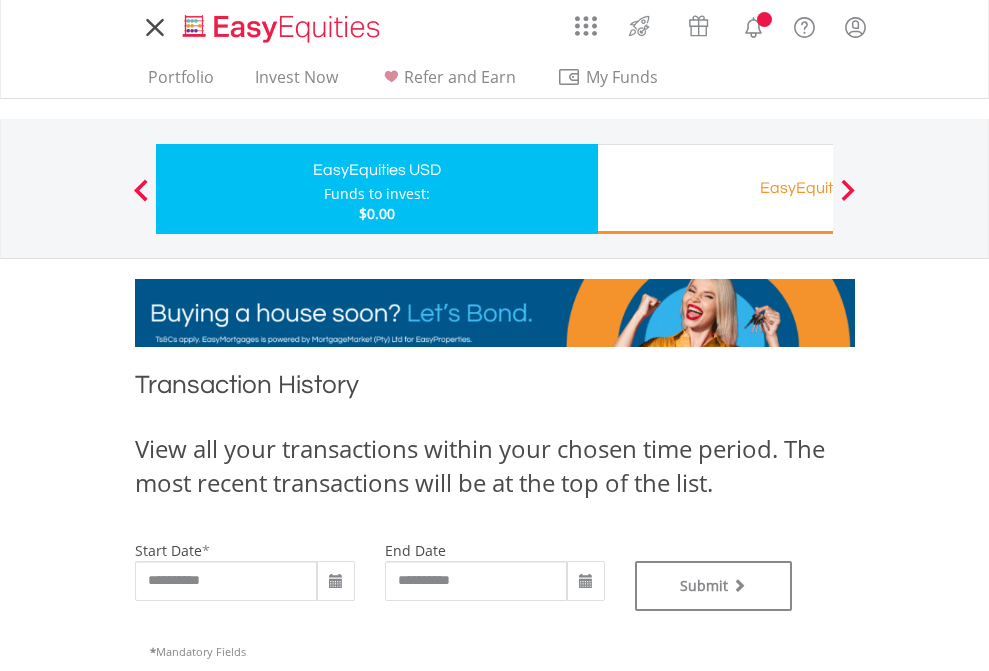 scroll, scrollTop: 0, scrollLeft: 0, axis: both 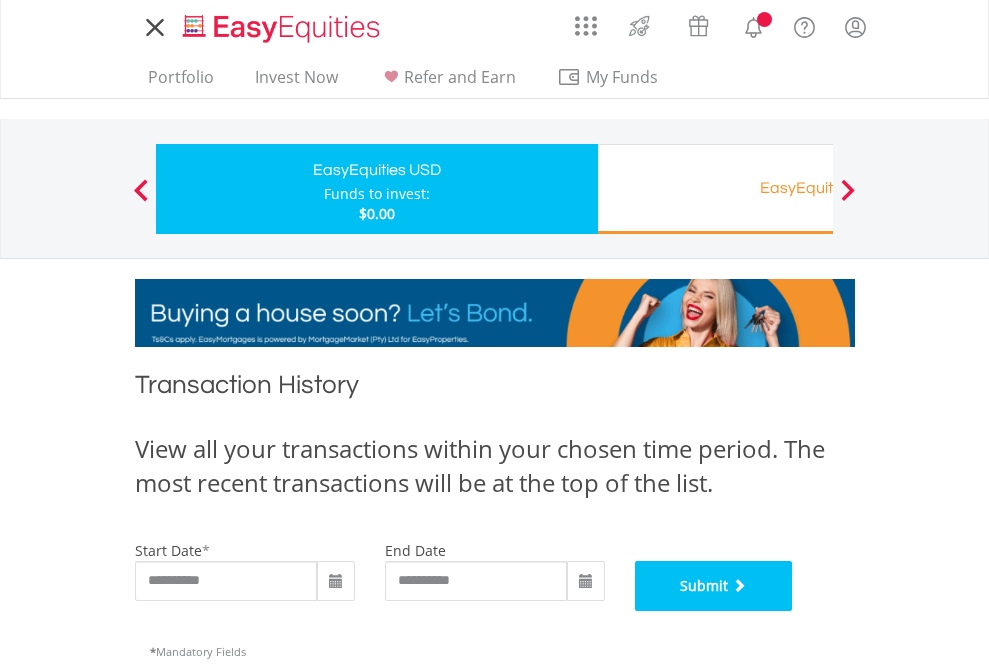 click on "Submit" at bounding box center [714, 586] 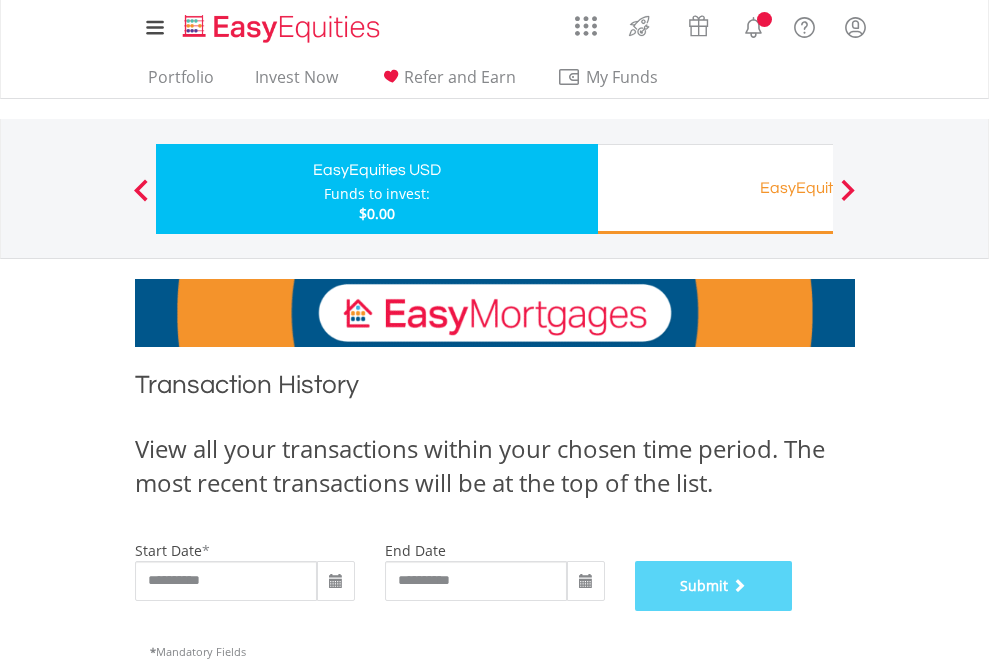 scroll, scrollTop: 811, scrollLeft: 0, axis: vertical 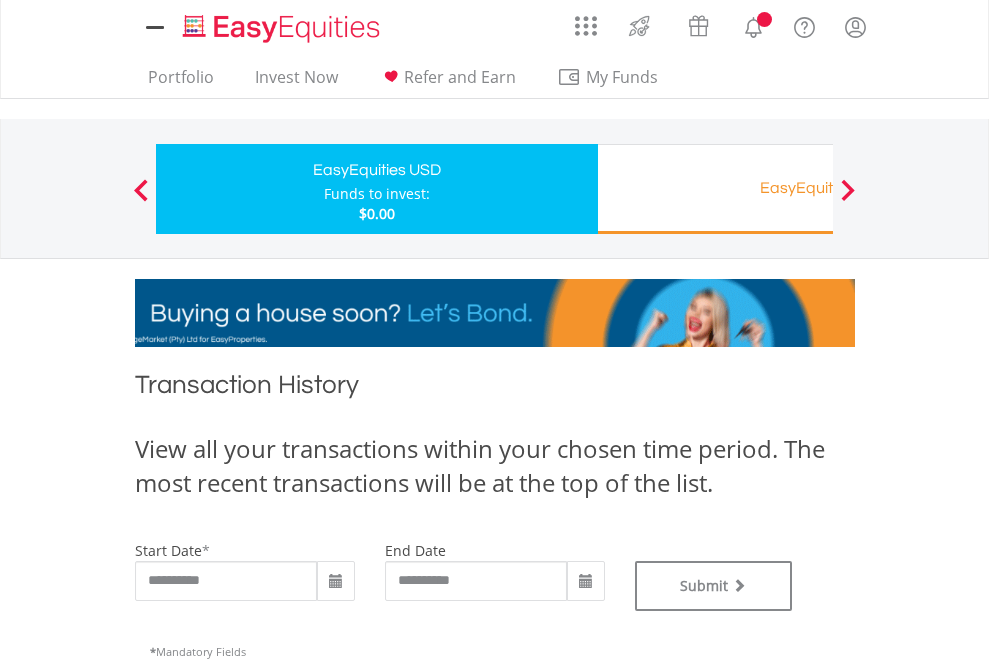 click on "EasyEquities RA" at bounding box center (818, 188) 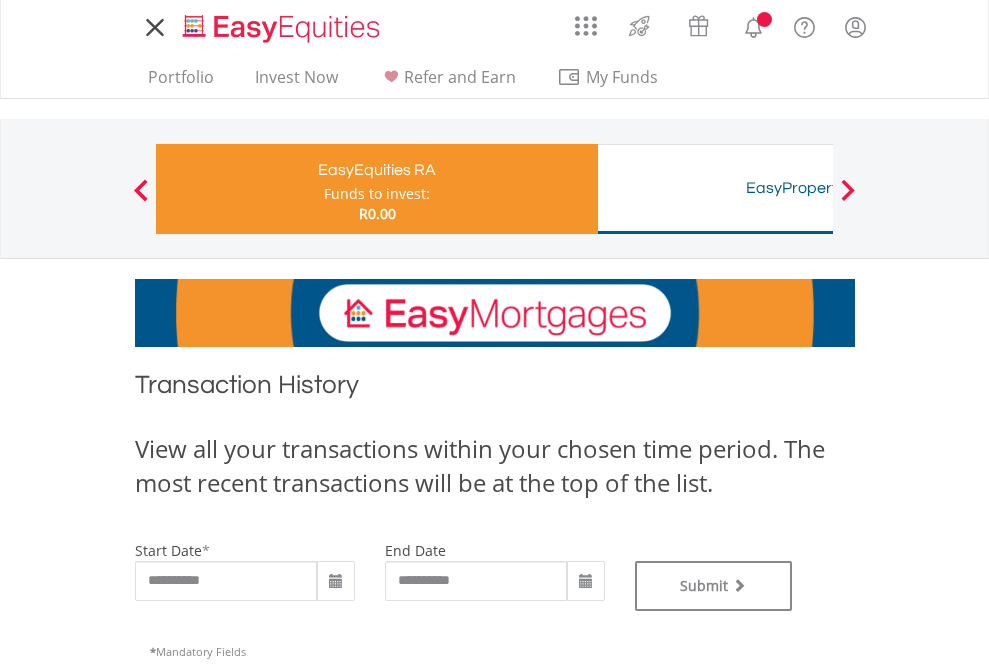 scroll, scrollTop: 0, scrollLeft: 0, axis: both 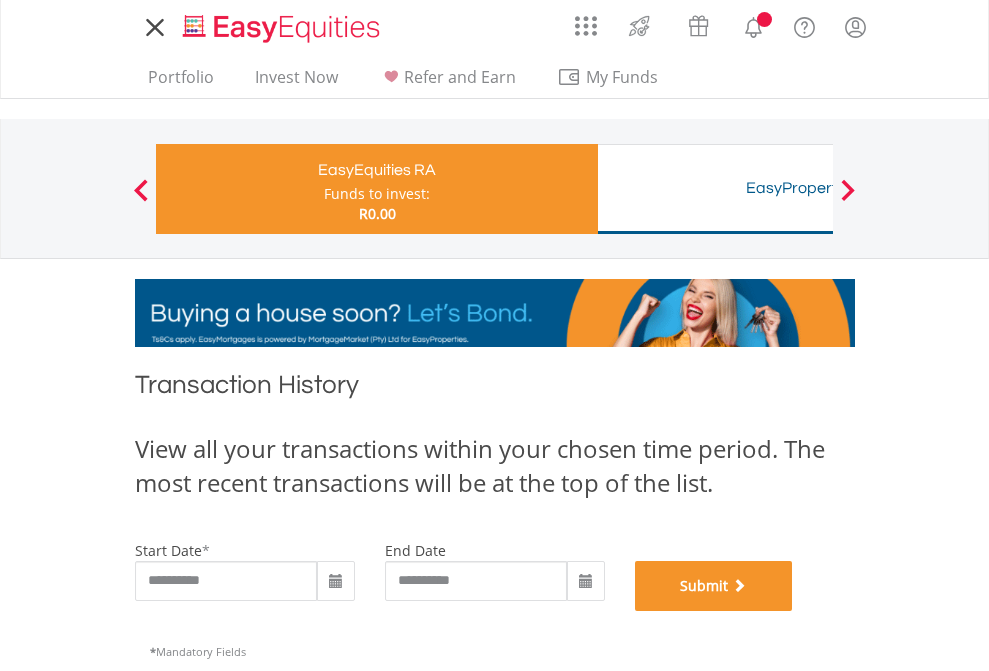 click on "Submit" at bounding box center (714, 586) 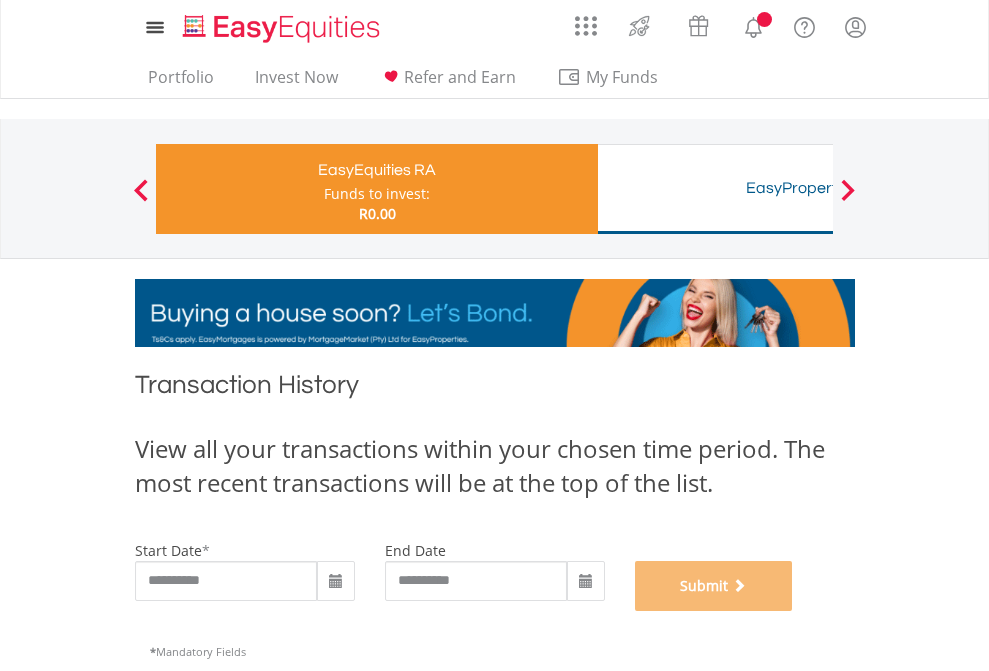scroll, scrollTop: 811, scrollLeft: 0, axis: vertical 